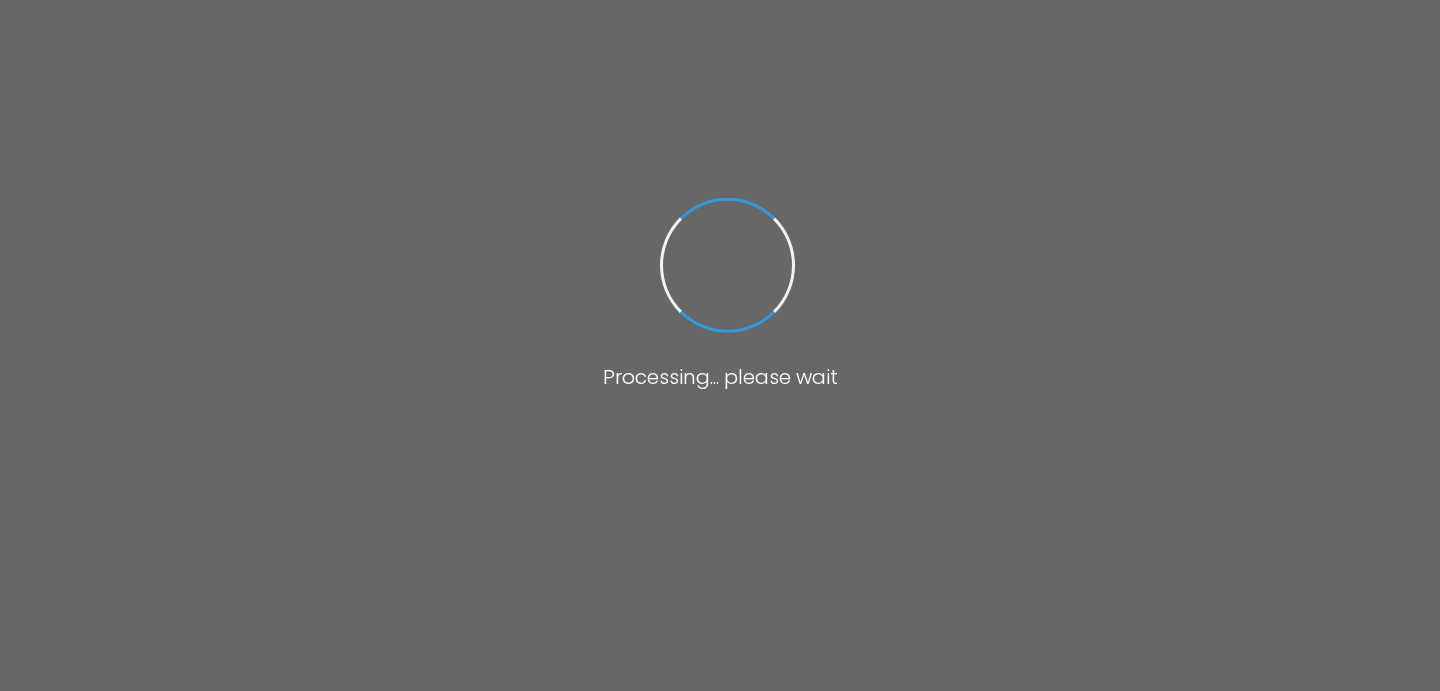 scroll, scrollTop: 0, scrollLeft: 0, axis: both 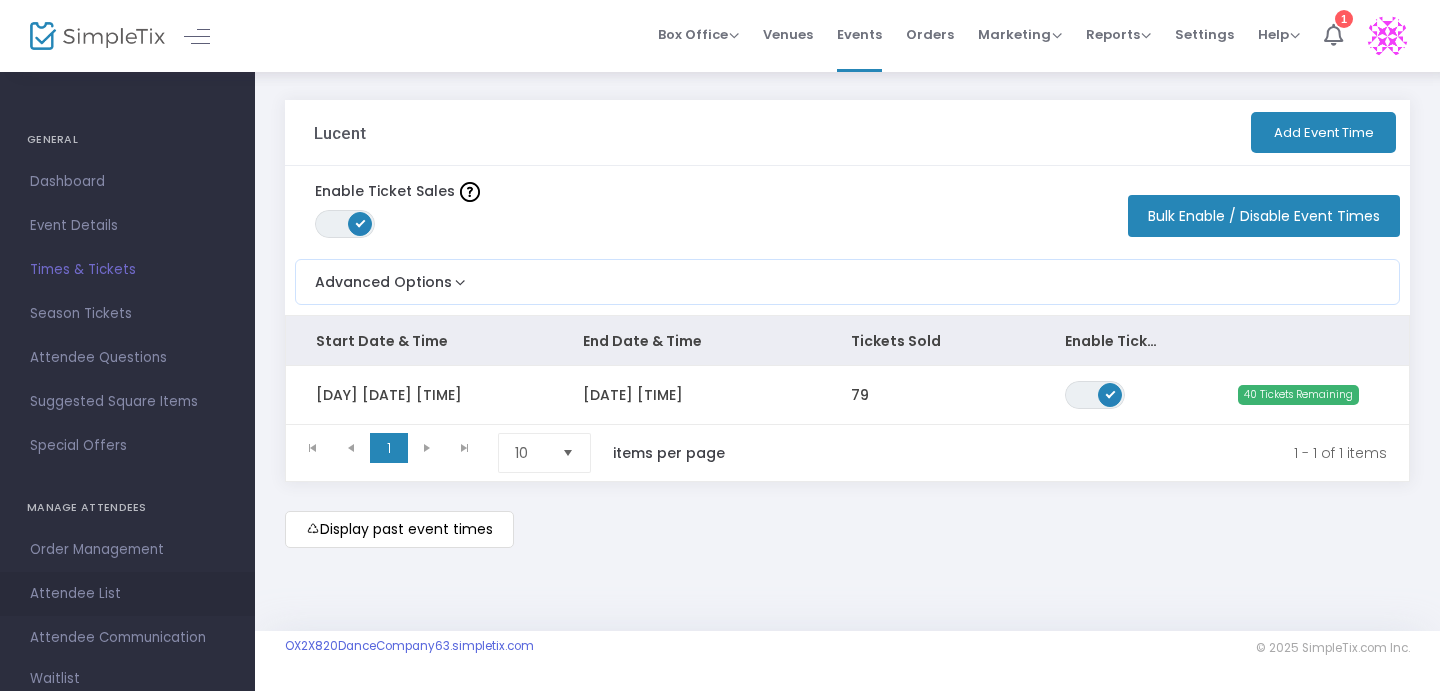 click on "Attendee List" at bounding box center (127, 594) 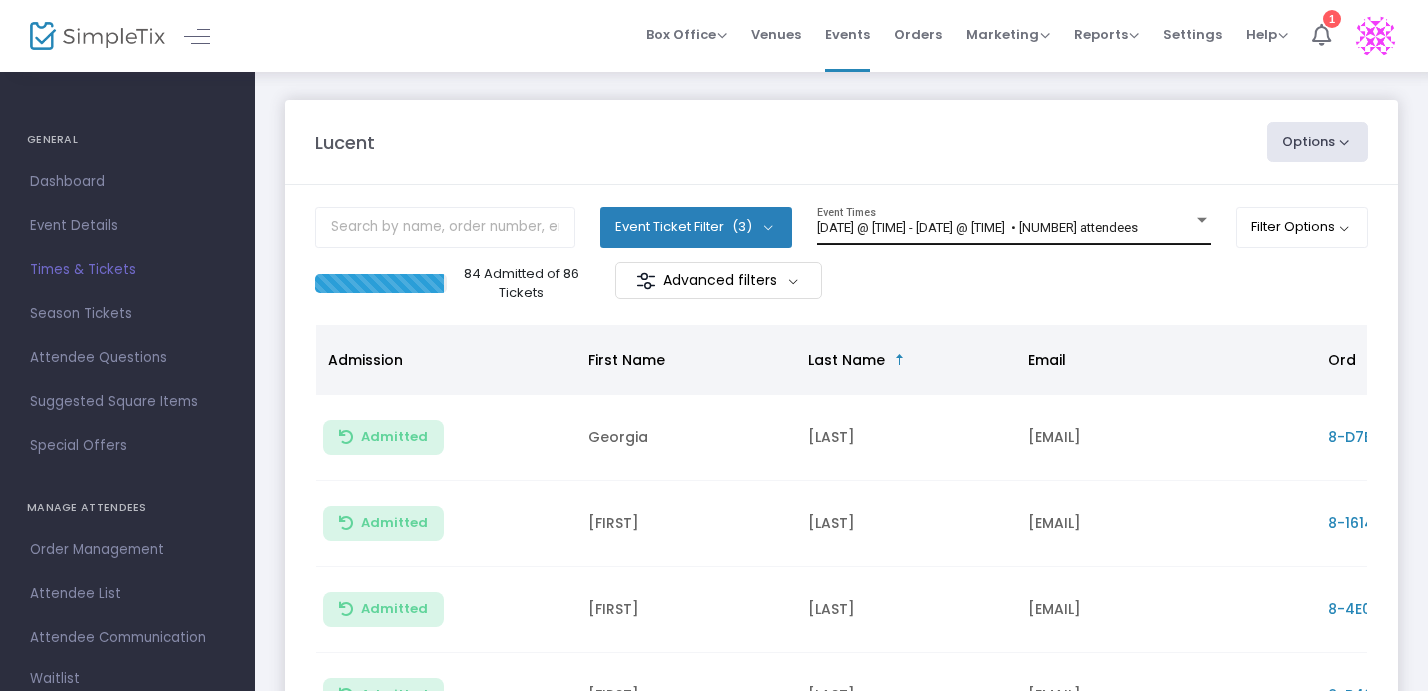click on "[MONTH]/[DAY]/[YEAR] @ [TIME] - [MONTH]/[DAY]/[YEAR] @ [TIME]" 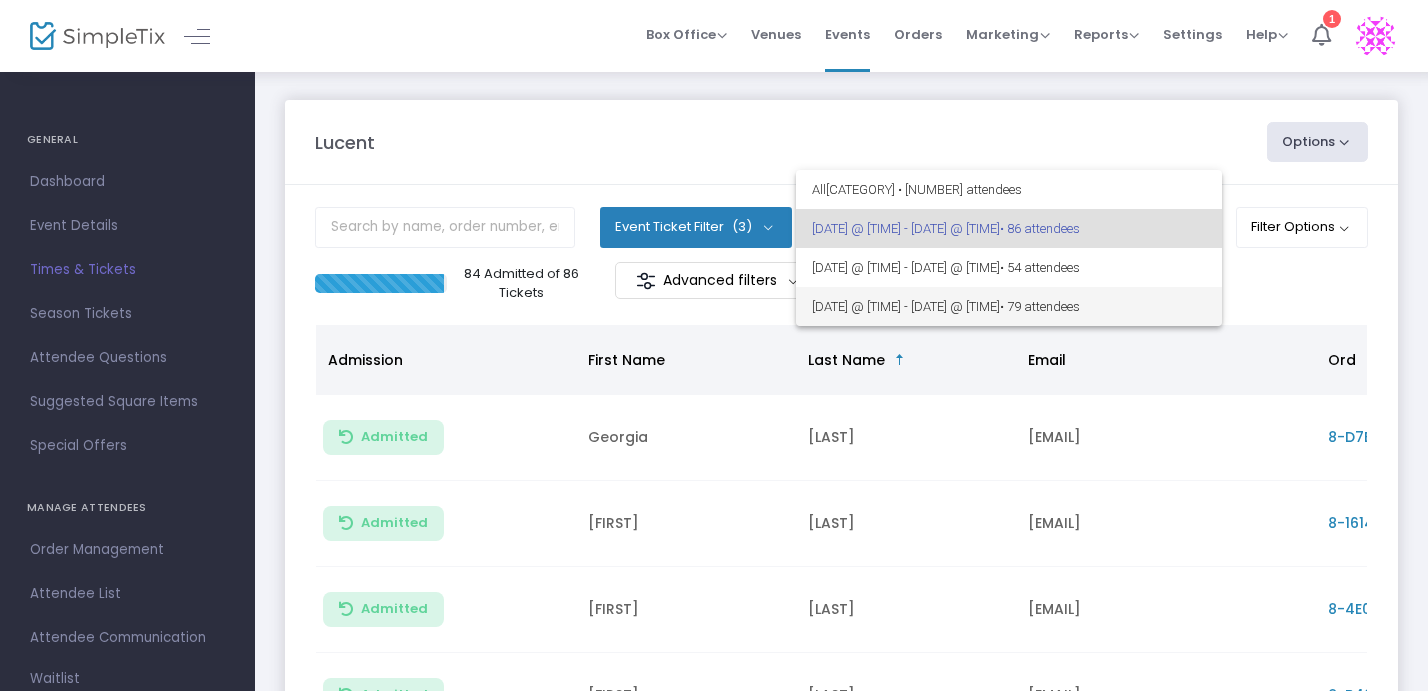 click on "8/2/2025 @ 7:00 PM - 8/2/2025 @ 8:30 PM    • 79 attendees" at bounding box center (1009, 306) 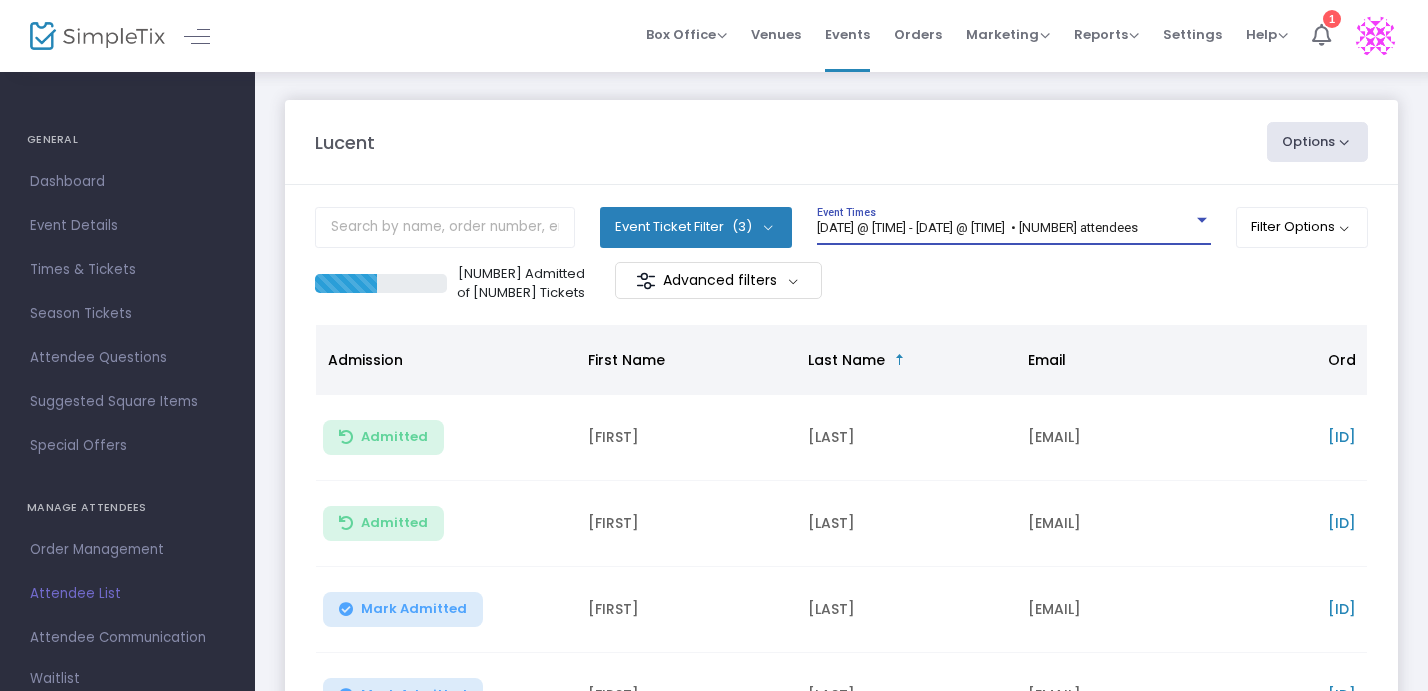 click on "Times & Tickets" at bounding box center [127, 270] 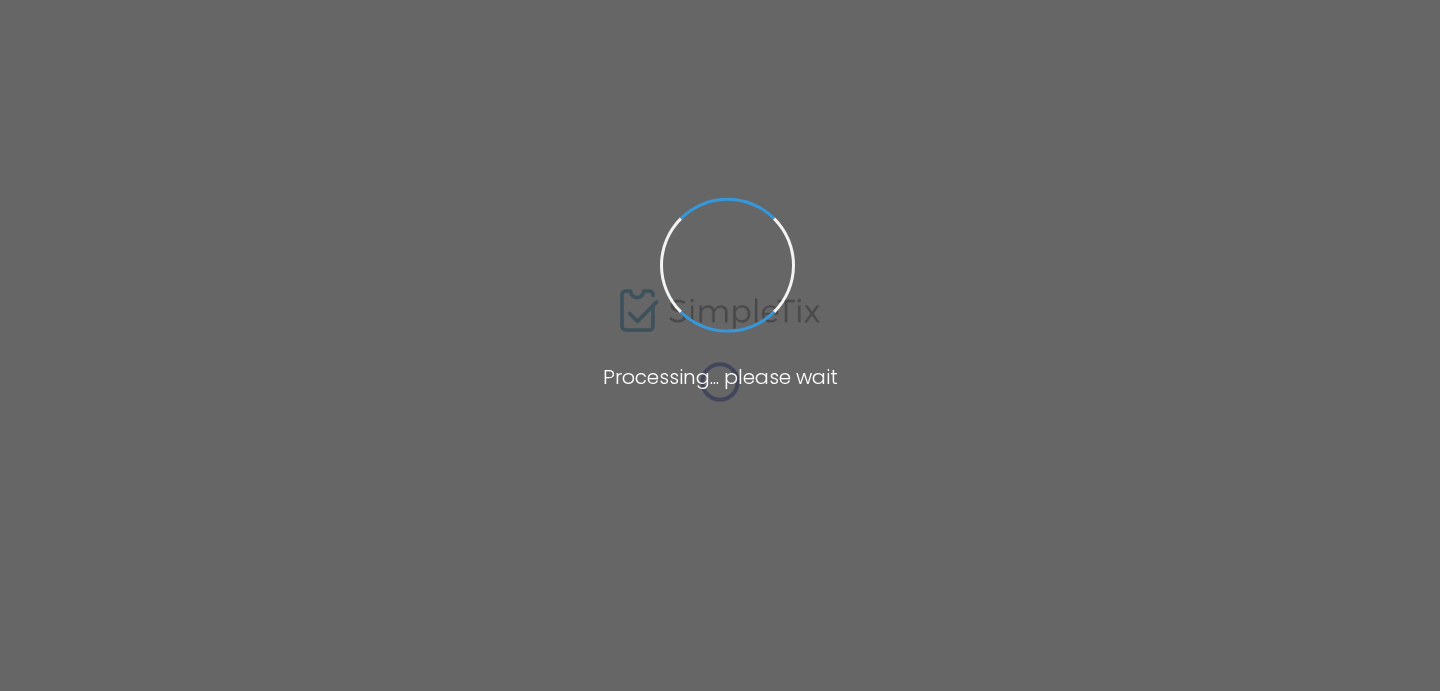 scroll, scrollTop: 0, scrollLeft: 0, axis: both 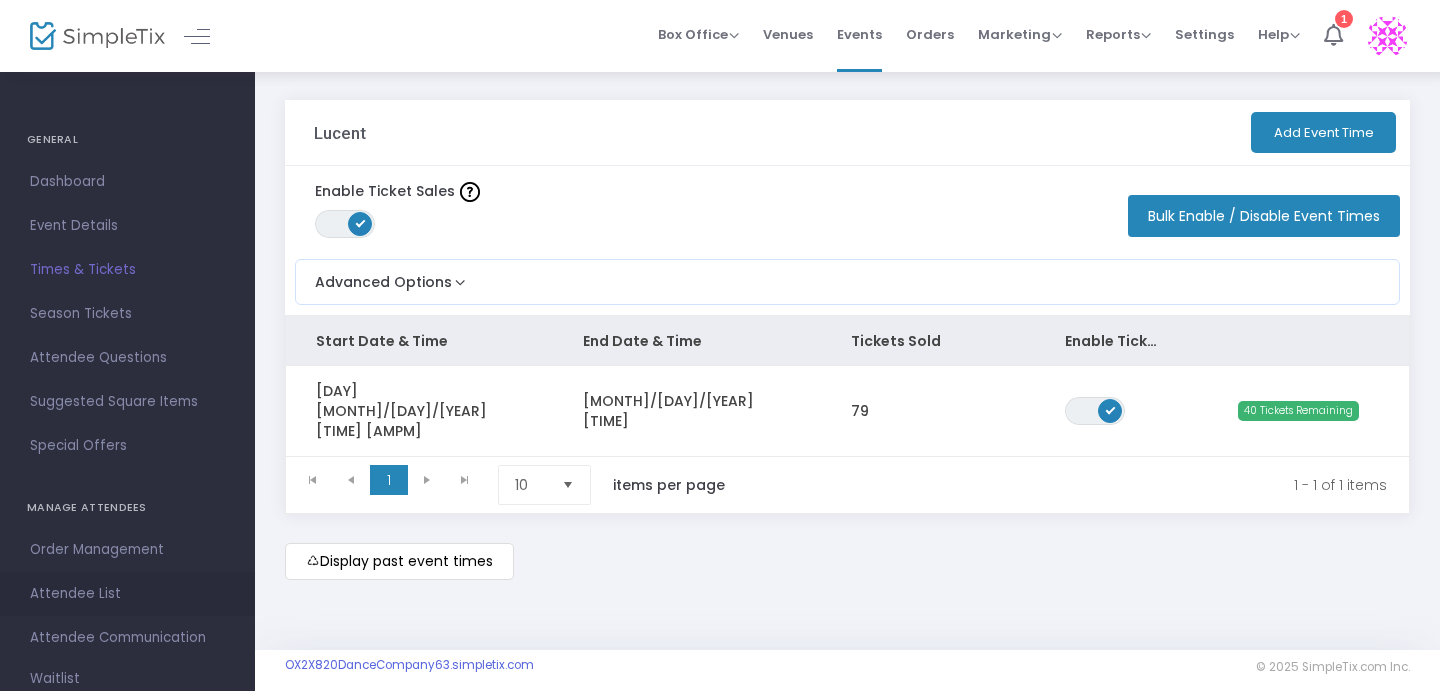 click on "Attendee List" at bounding box center [127, 594] 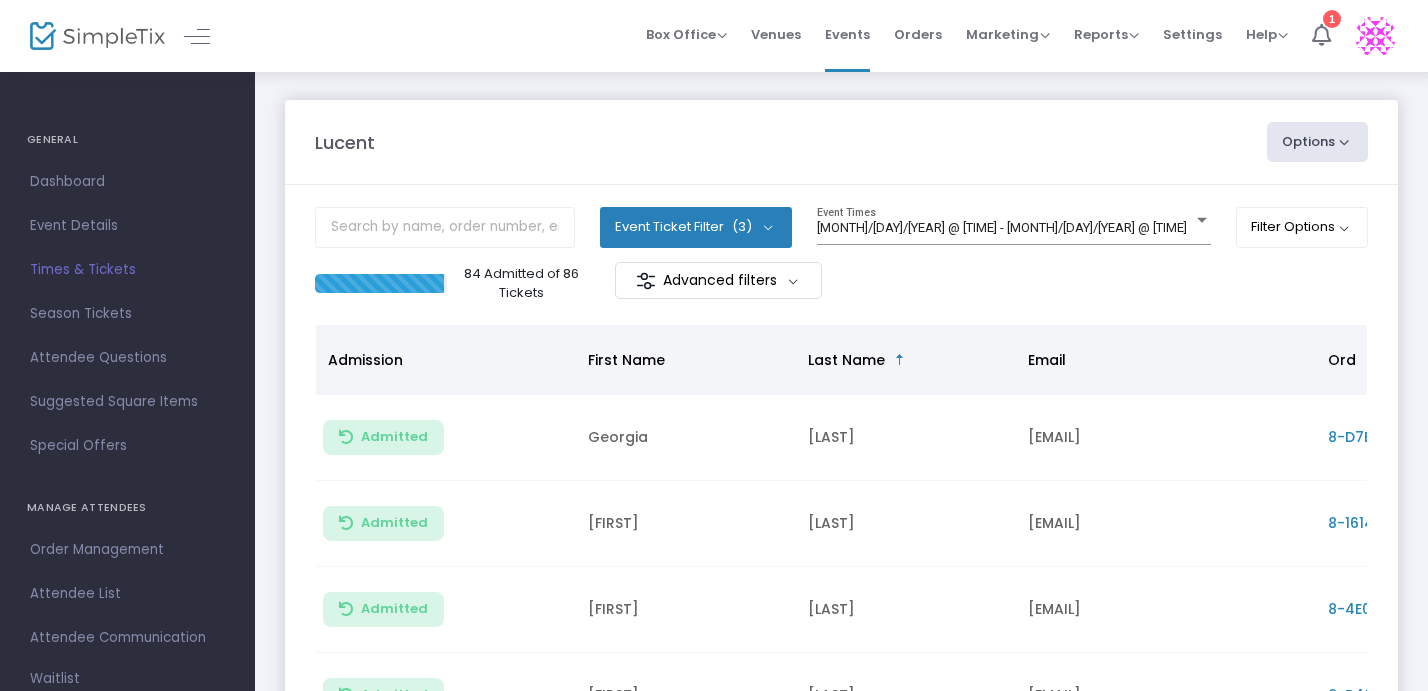 click on "8/1/2025 @ 7:30 PM - 8/1/2025 @ 9:00 PM   • 86 attendees Event Times" 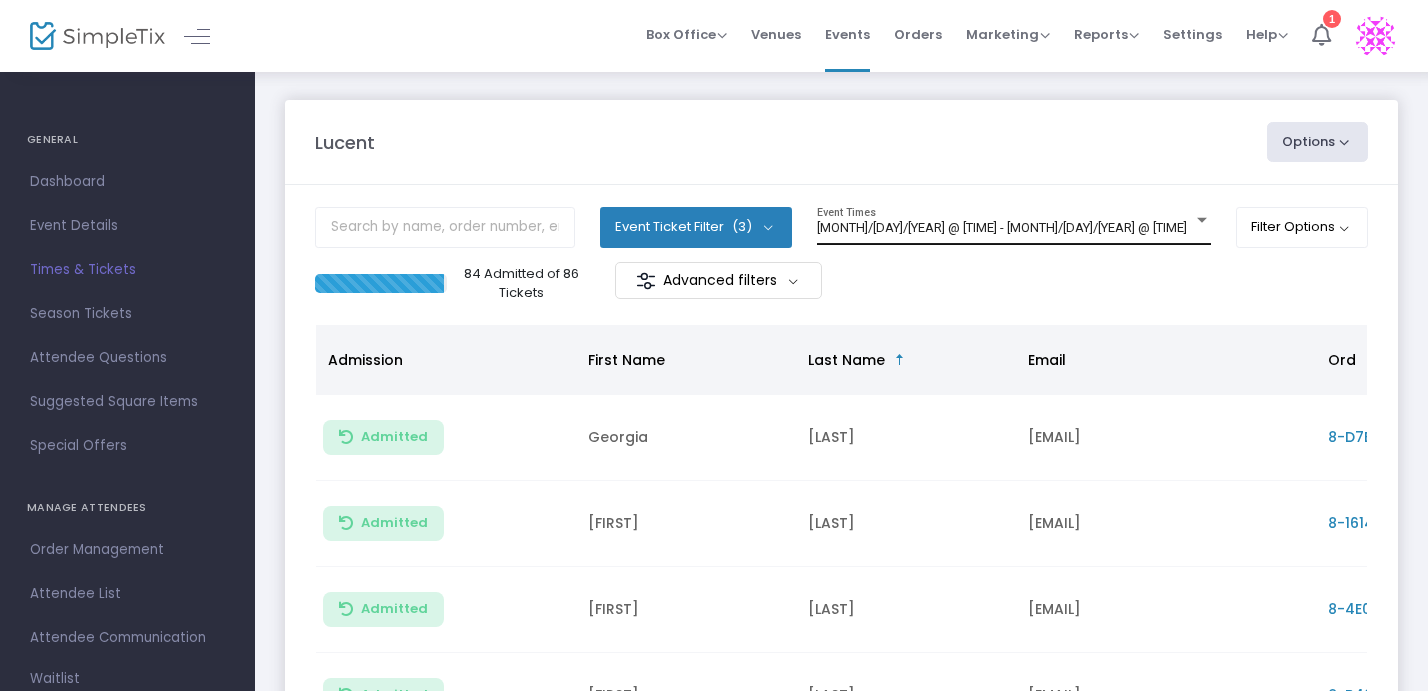 click on "[DATE] @ [TIME] - [DATE] @ [TIME]   • [NUMBER] attendees" at bounding box center (1002, 227) 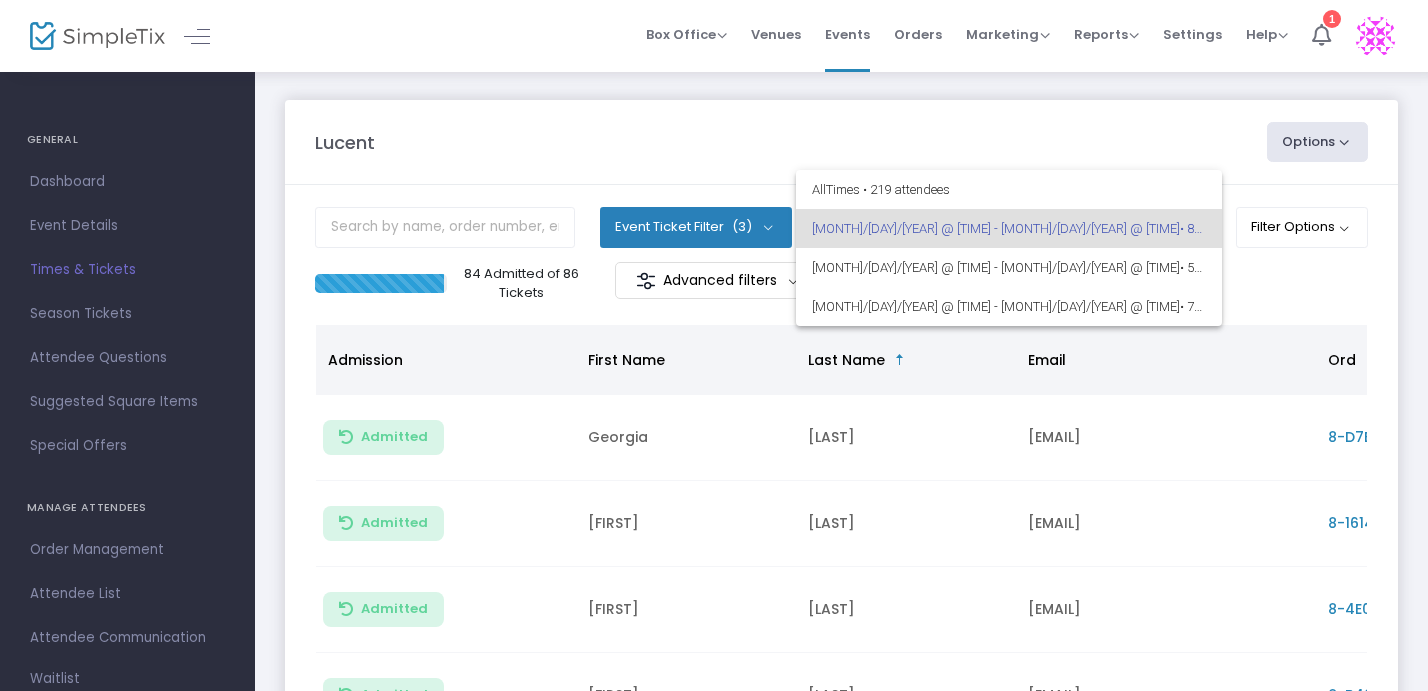click at bounding box center (714, 345) 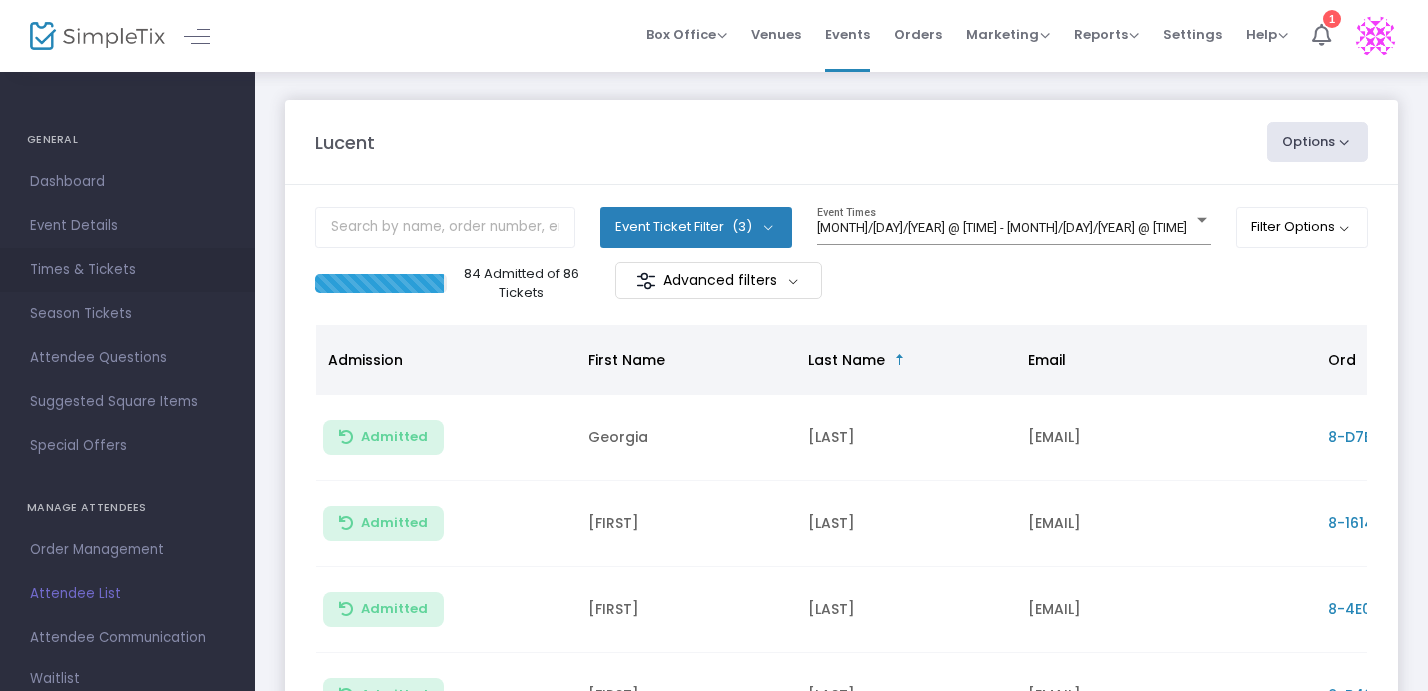 click on "Times & Tickets" at bounding box center (127, 270) 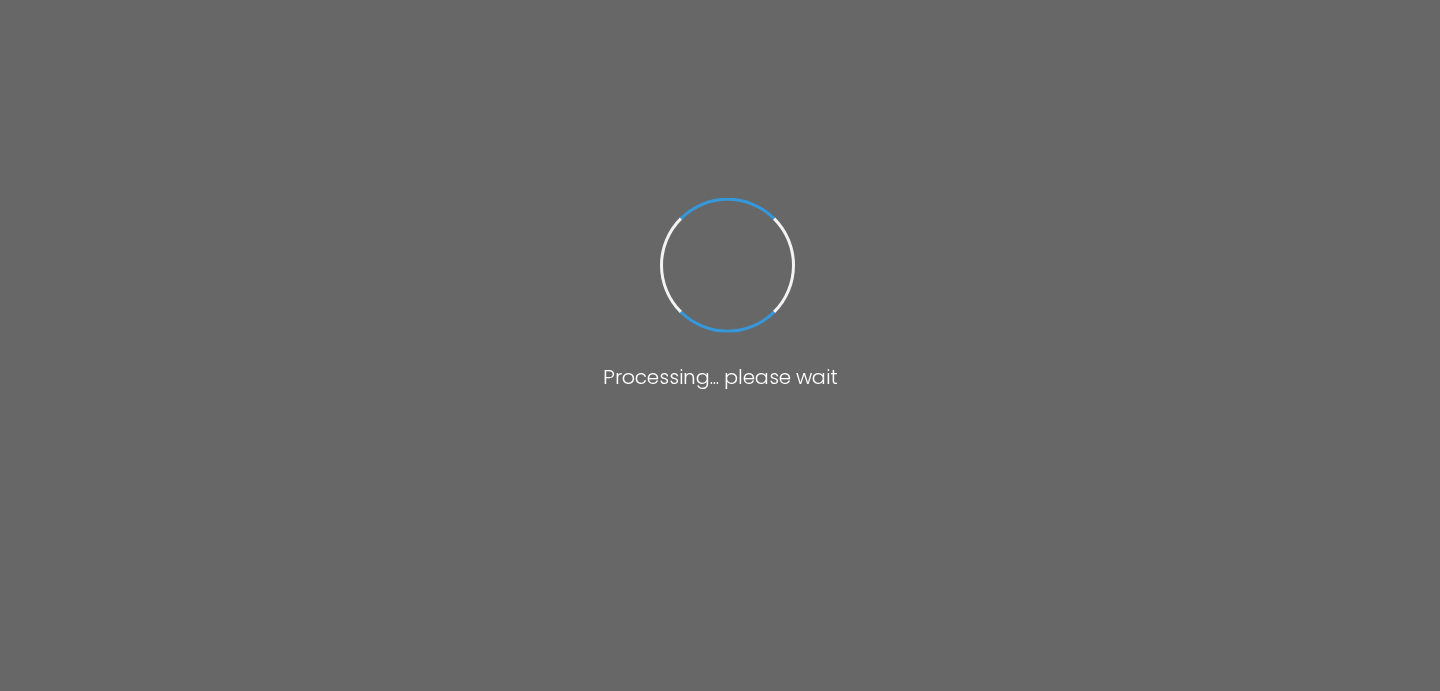 scroll, scrollTop: 0, scrollLeft: 0, axis: both 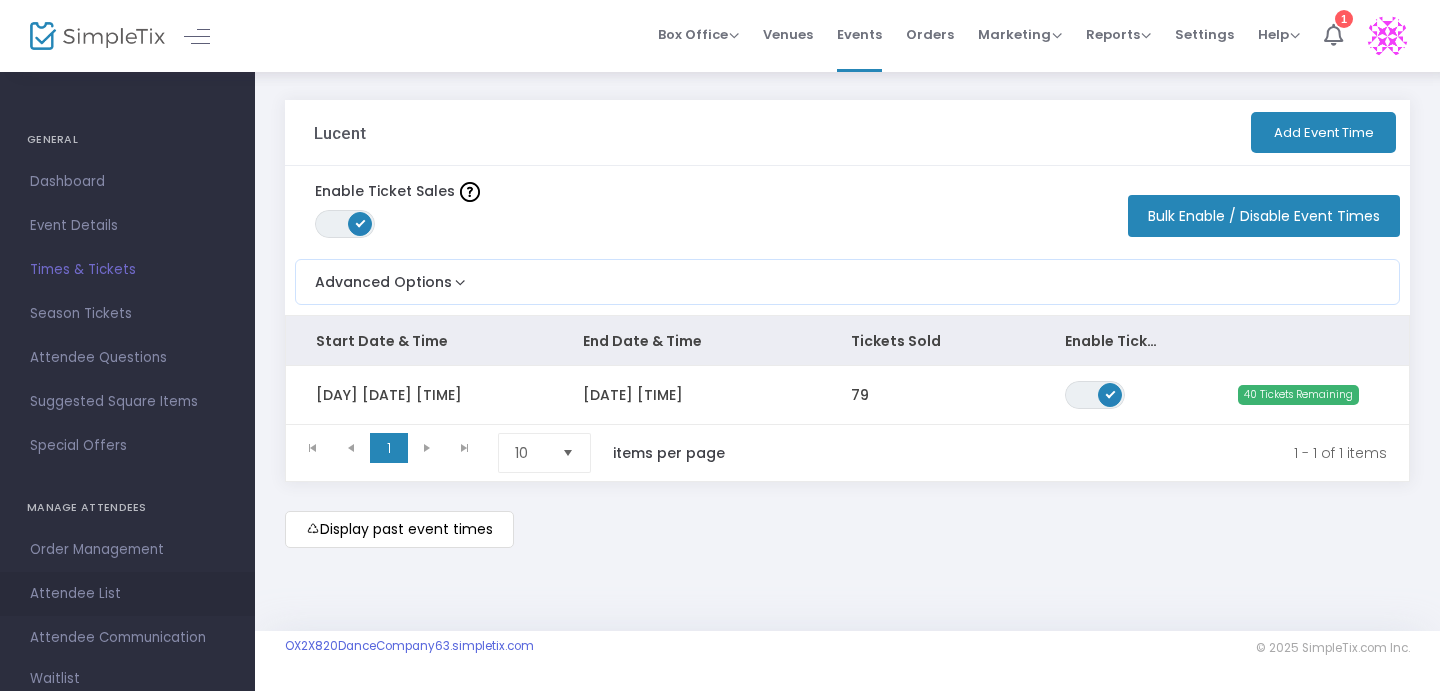 click on "Attendee List" at bounding box center [127, 594] 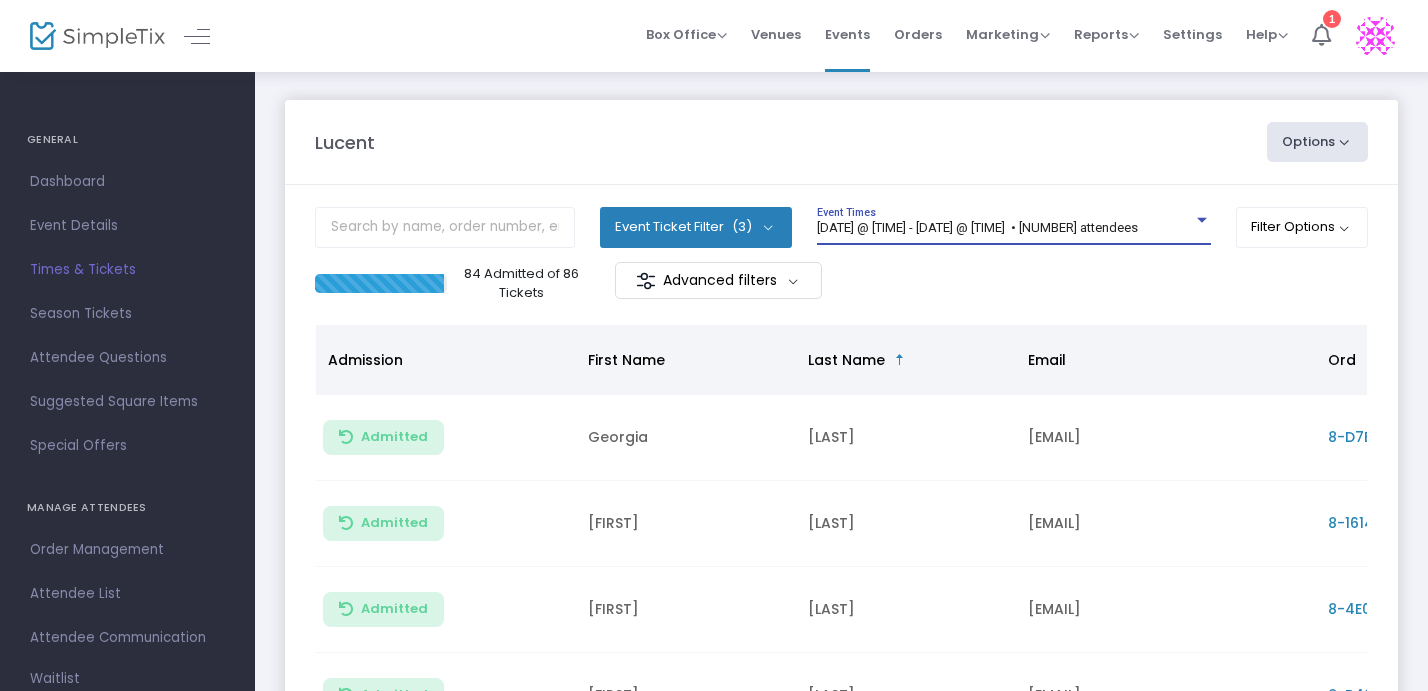 click on "8/1/2025 @ 7:30 PM - 8/1/2025 @ 9:00 PM   • 86 attendees" at bounding box center (977, 227) 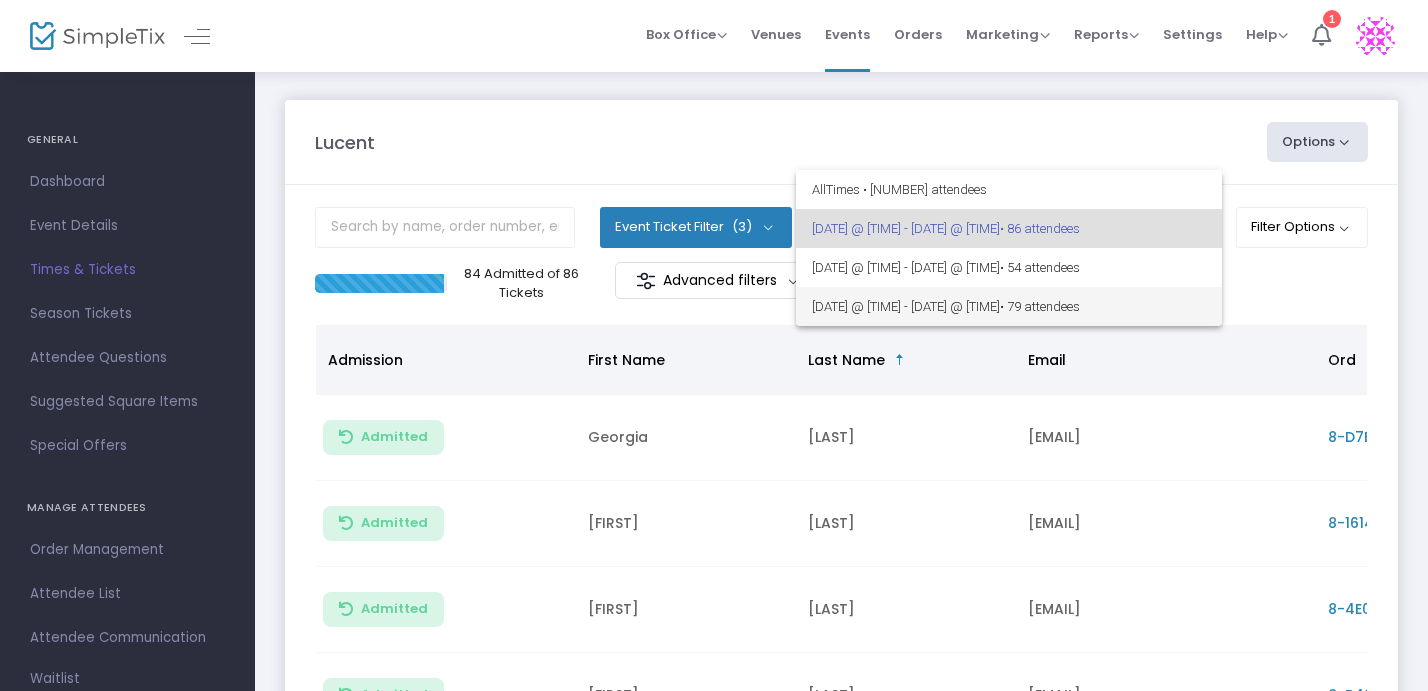 click on "8/2/2025 @ 7:00 PM - 8/2/2025 @ 8:30 PM    • 79 attendees" at bounding box center [1009, 306] 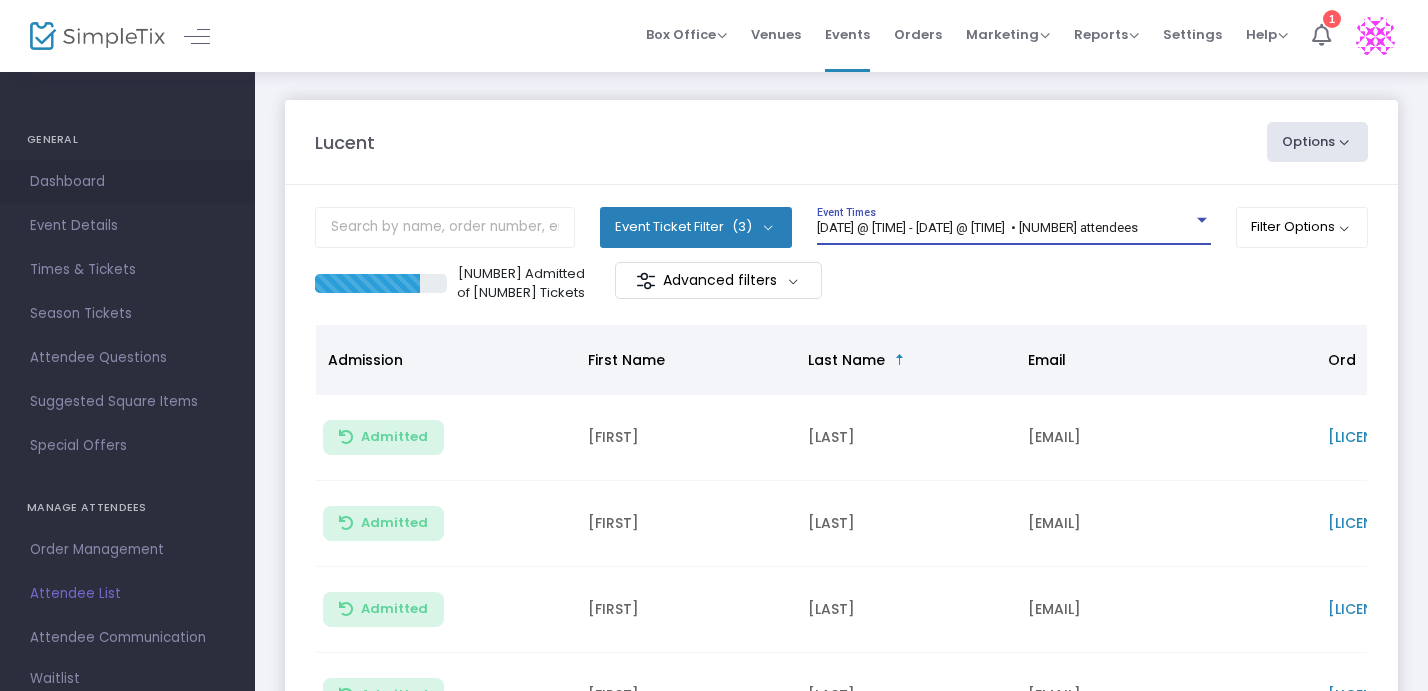 click on "Dashboard" at bounding box center (127, 182) 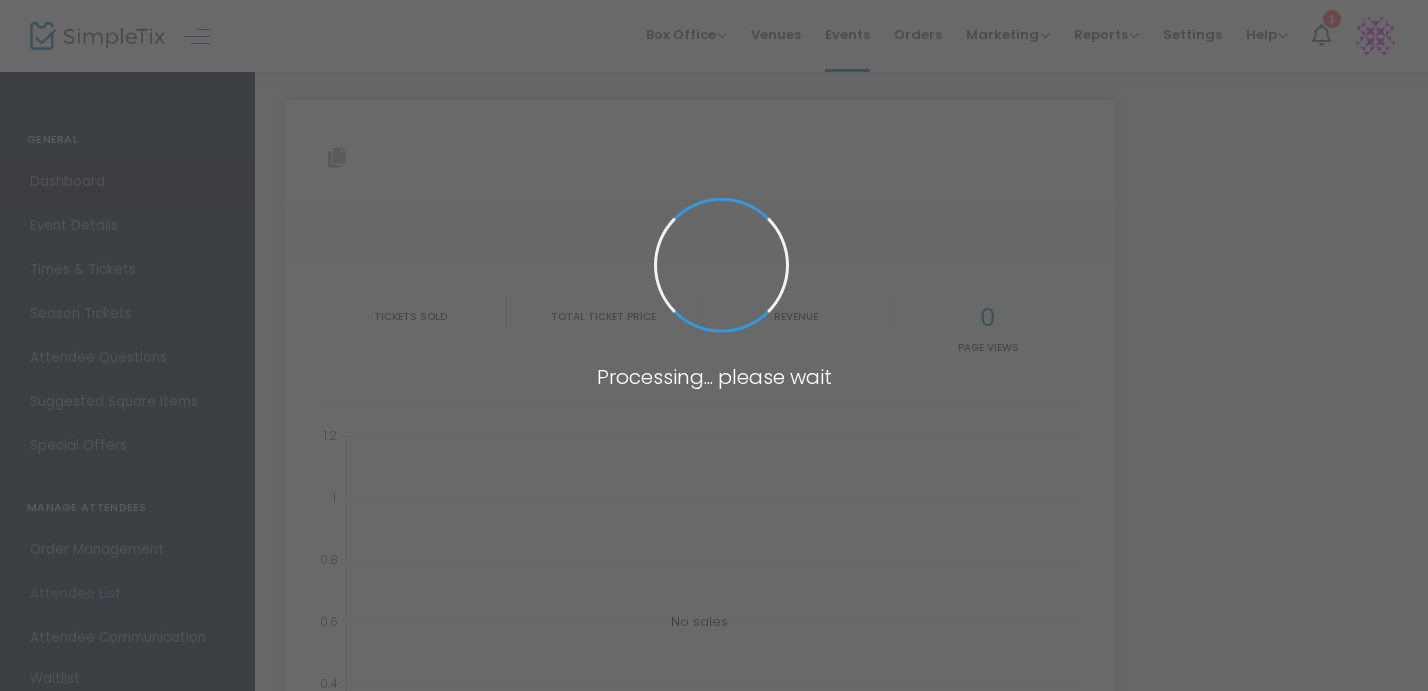 type on "https://www.simpletix.com/e/lucent-tickets-223230" 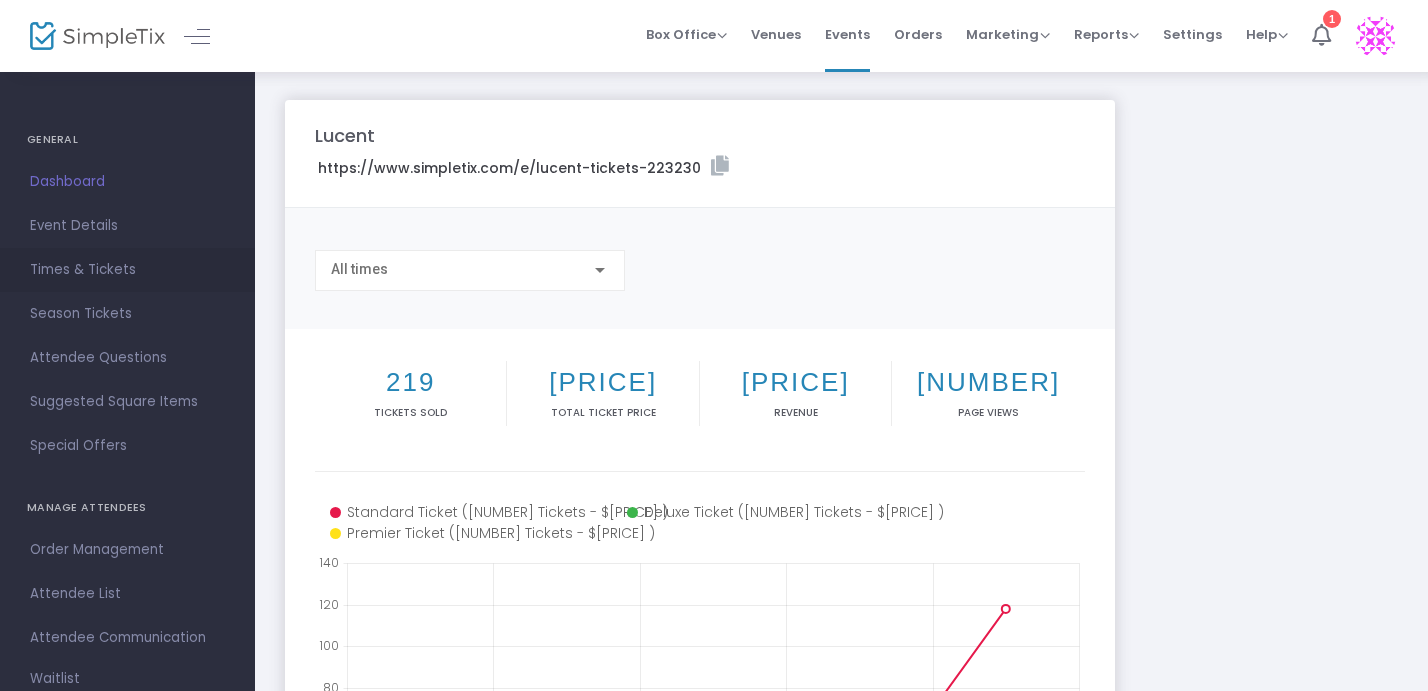 click on "Times & Tickets" at bounding box center (127, 270) 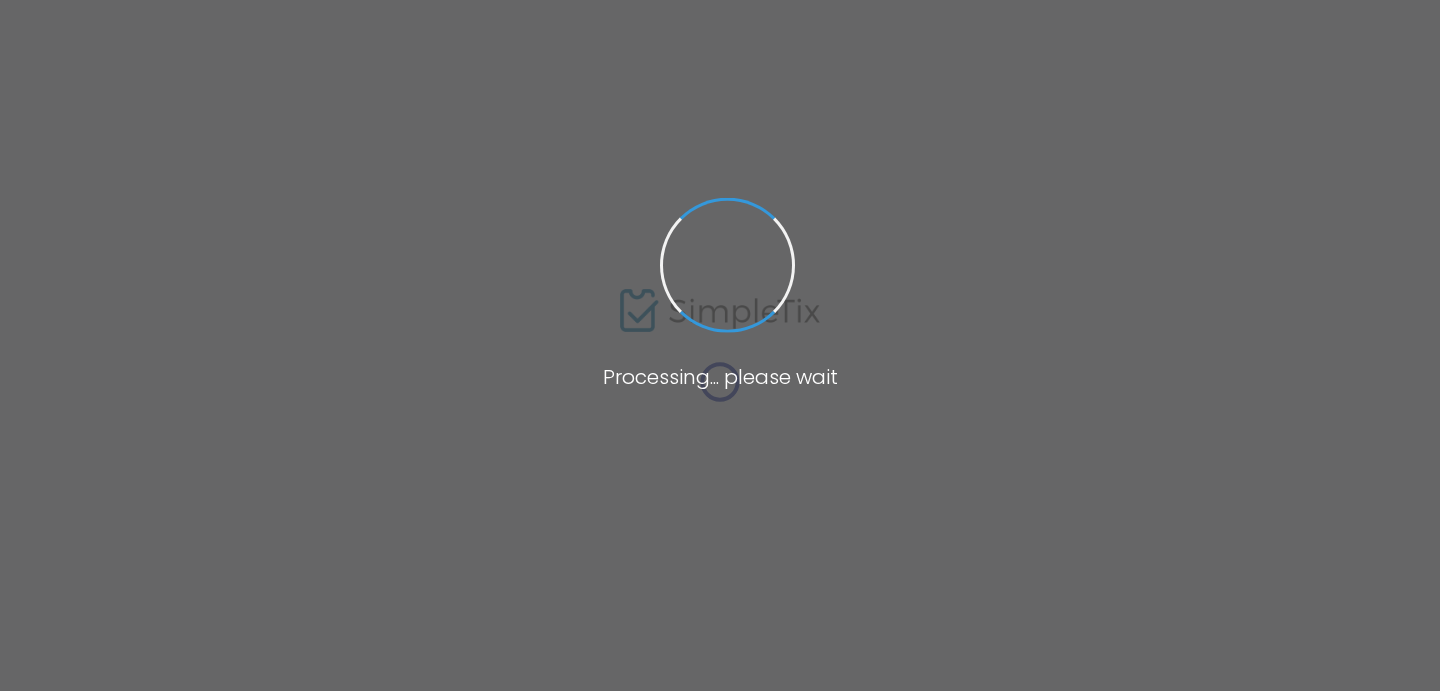 scroll, scrollTop: 0, scrollLeft: 0, axis: both 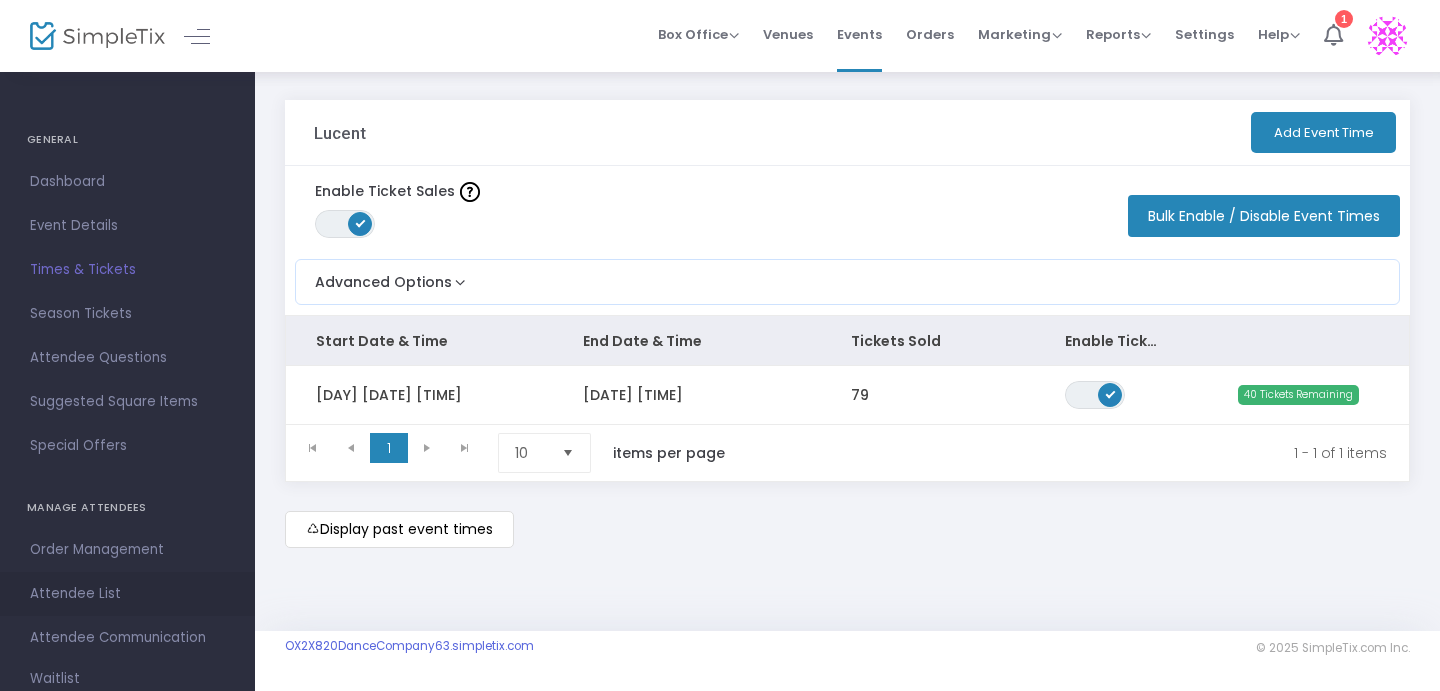 click on "Attendee List" at bounding box center [127, 594] 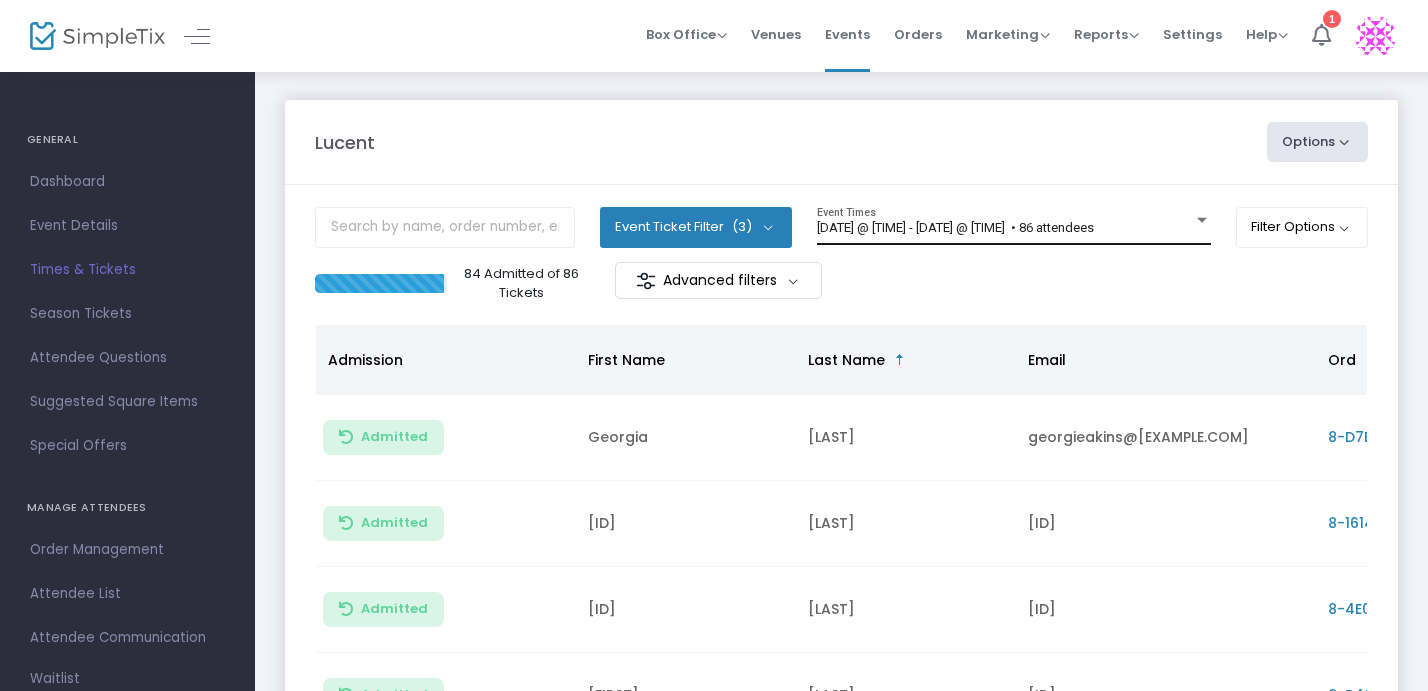 click on "[DATE] @ [TIME] - [DATE] @ [TIME]   • 86 attendees" at bounding box center (955, 227) 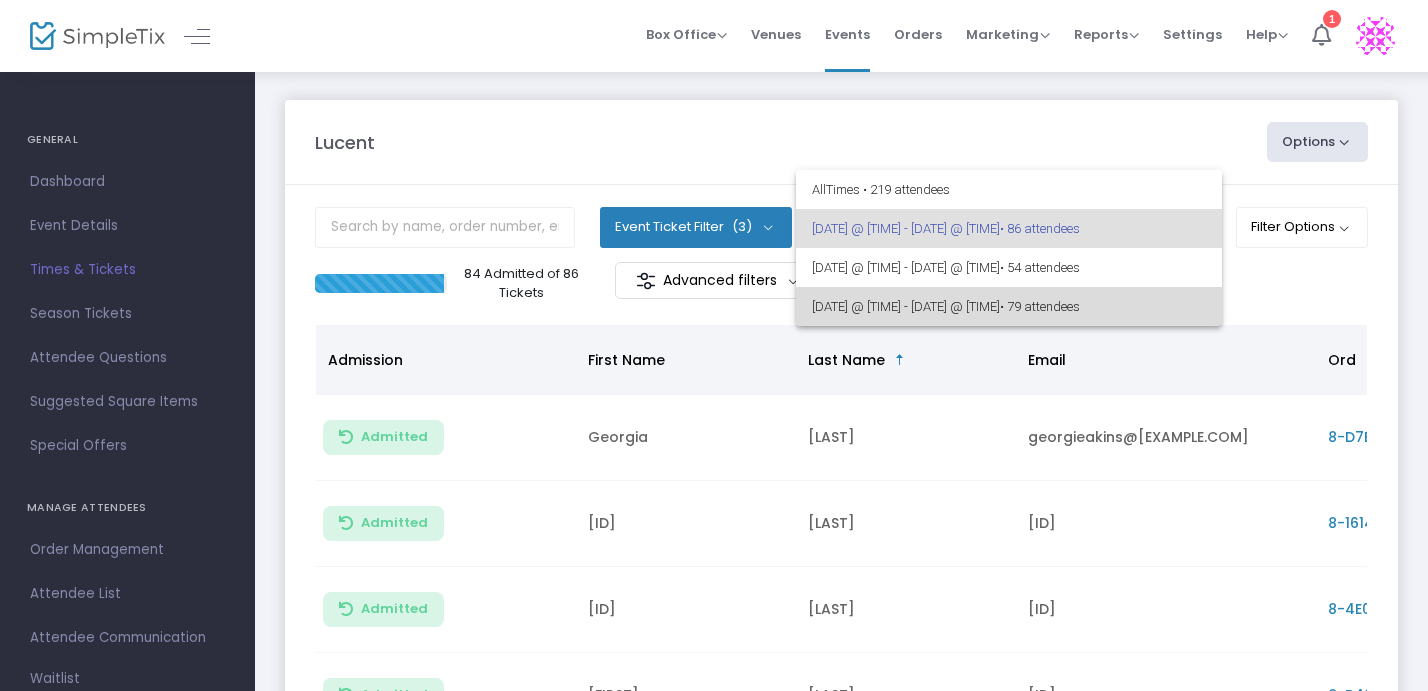 click on "[DATE] @ [TIME] - [DATE] @ [TIME]    • 79 attendees" at bounding box center (1009, 306) 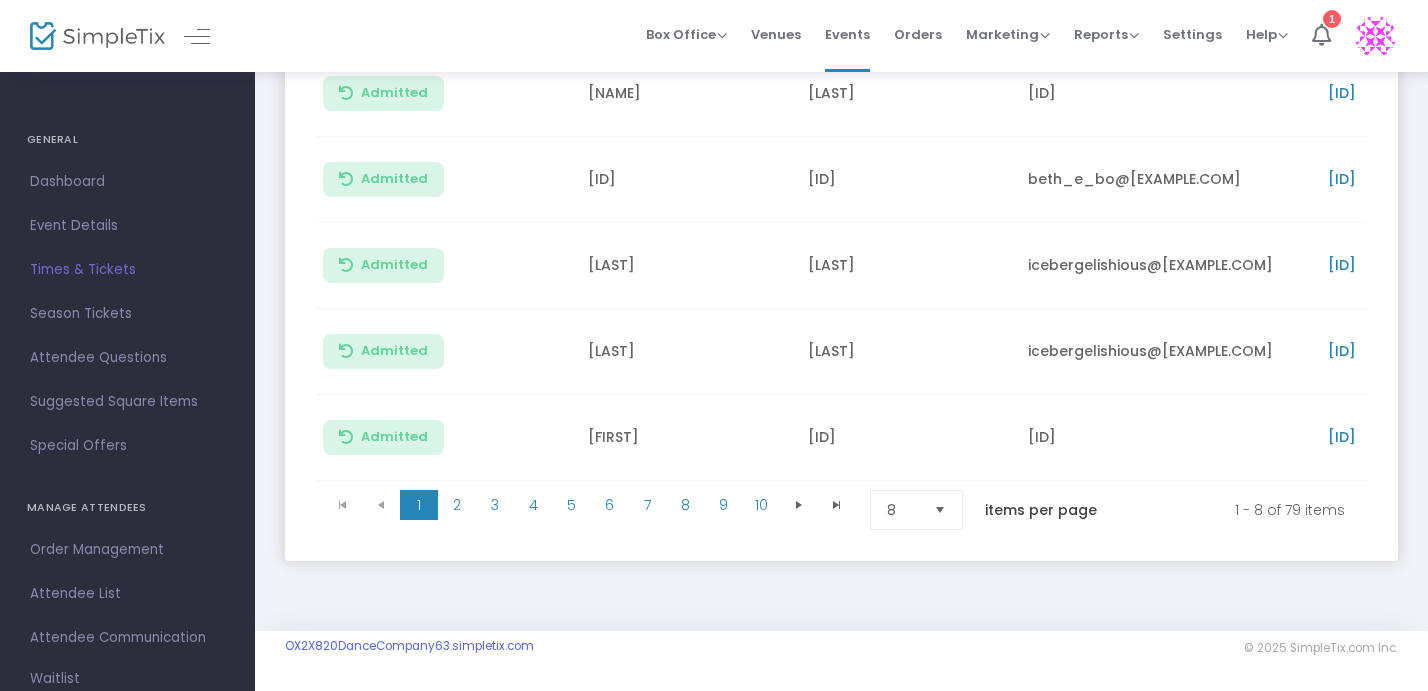 scroll, scrollTop: 616, scrollLeft: 0, axis: vertical 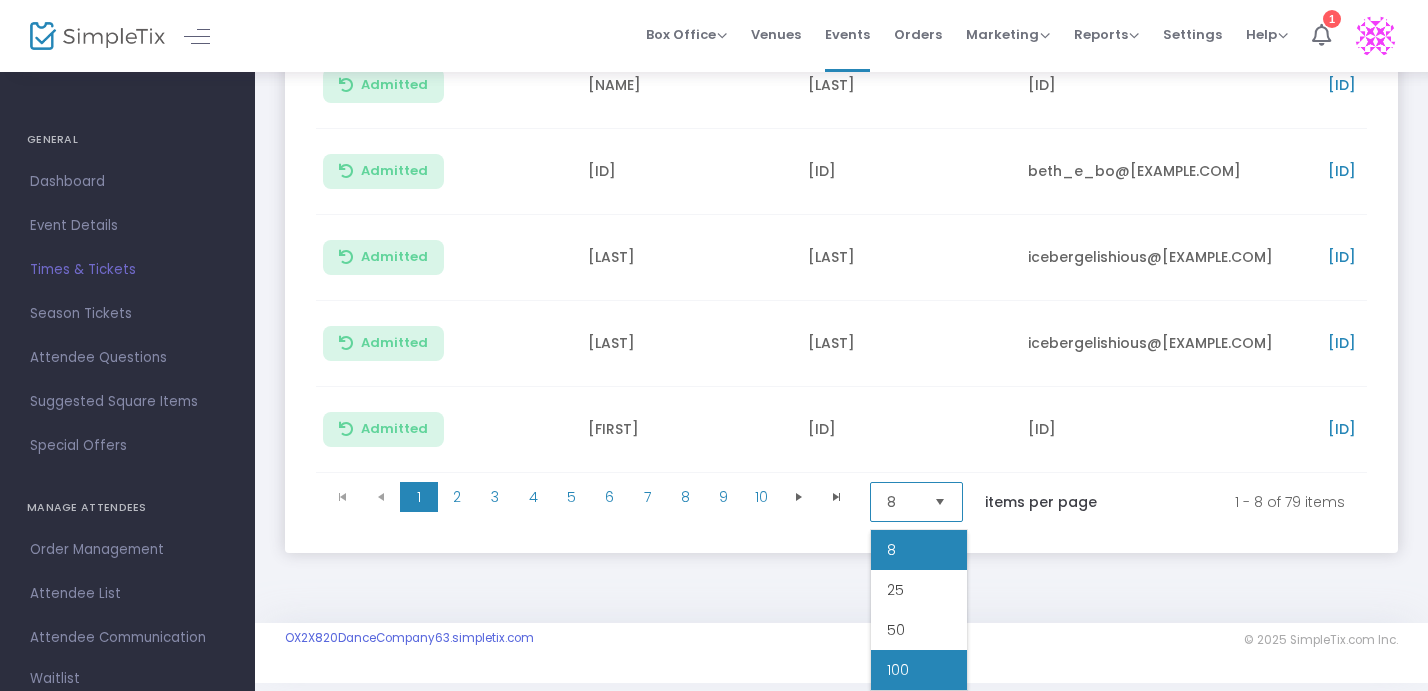 click on "100" at bounding box center (898, 670) 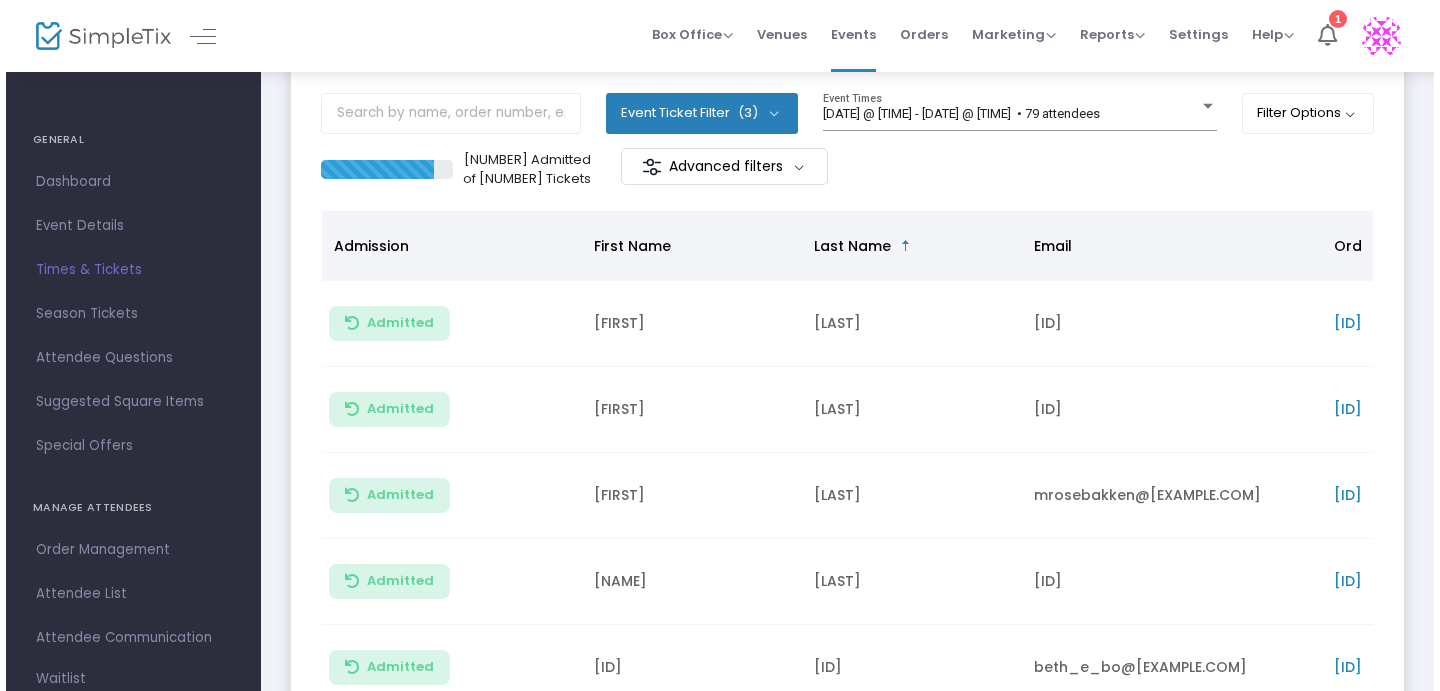 scroll, scrollTop: 0, scrollLeft: 0, axis: both 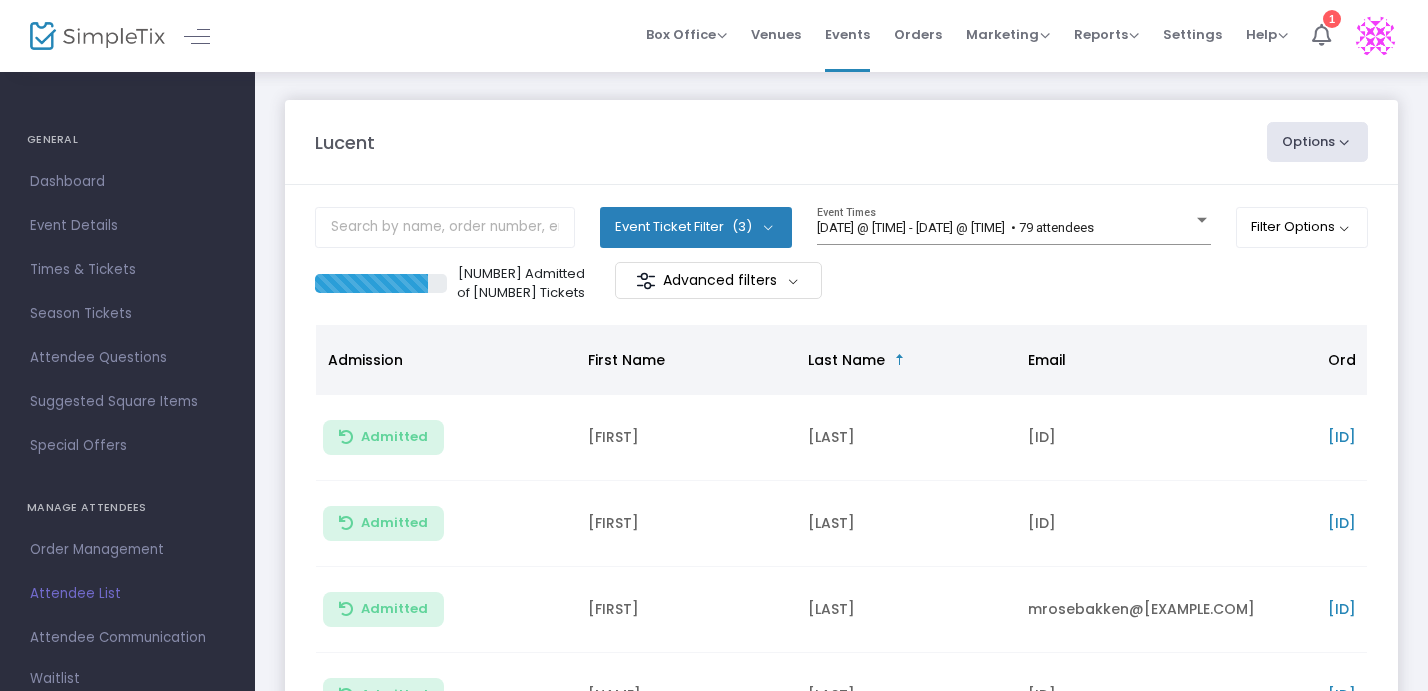 click on "Attendee List" at bounding box center [127, 594] 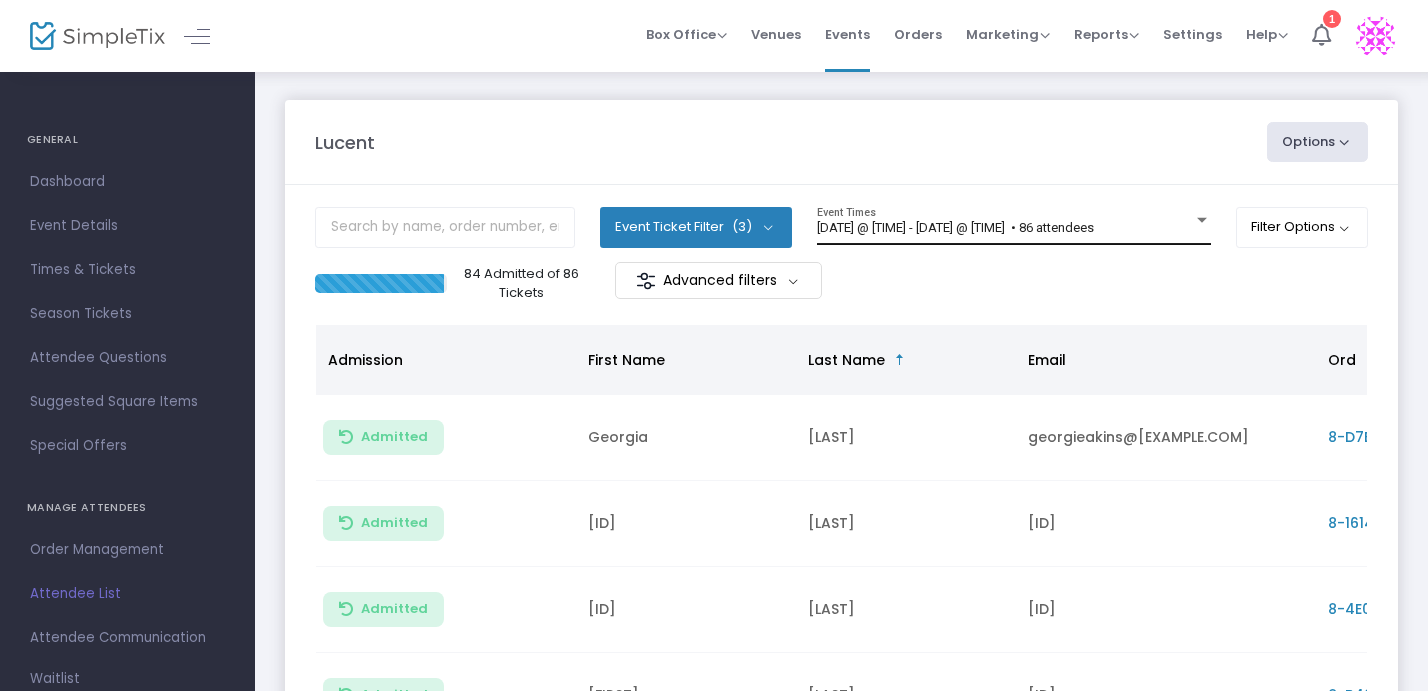 click on "[DATE] @ [TIME] - [DATE] @ [TIME]   • 86 attendees Event Times" 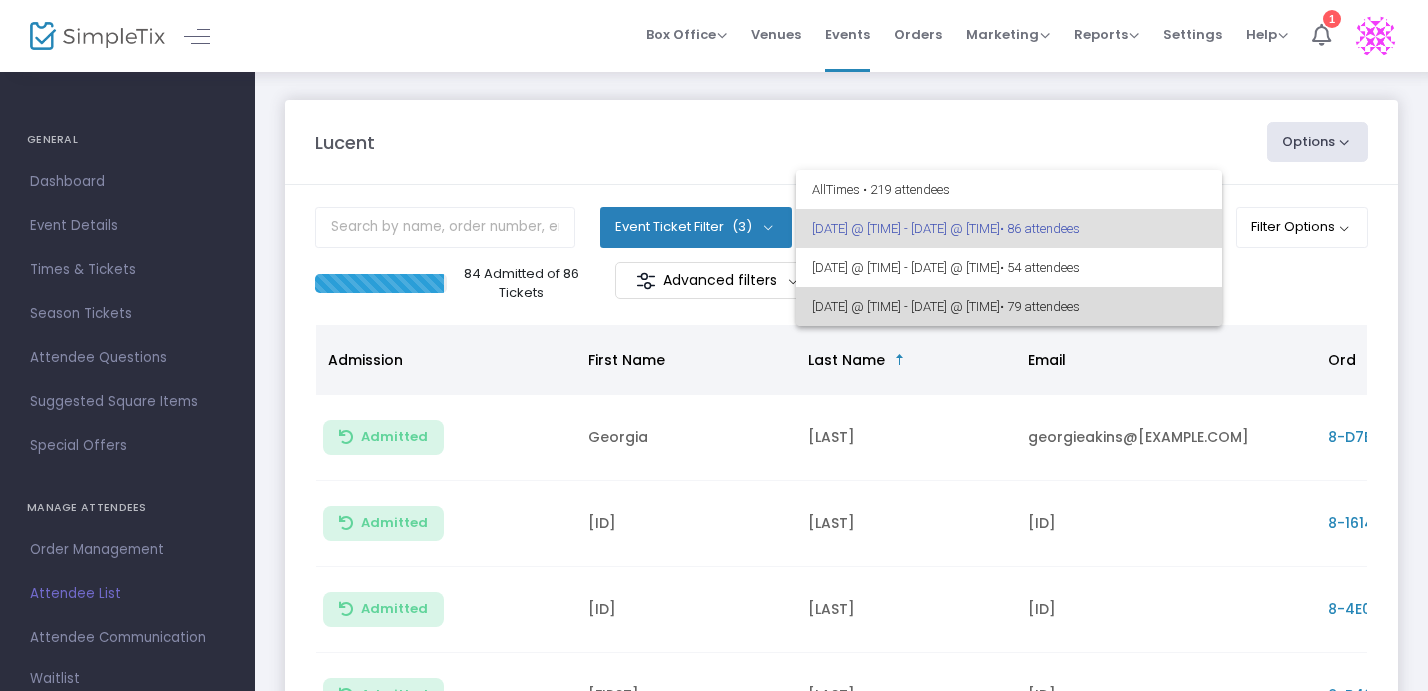 click on "[DATE] @ [TIME] - [DATE] @ [TIME]    • 79 attendees" at bounding box center [1009, 306] 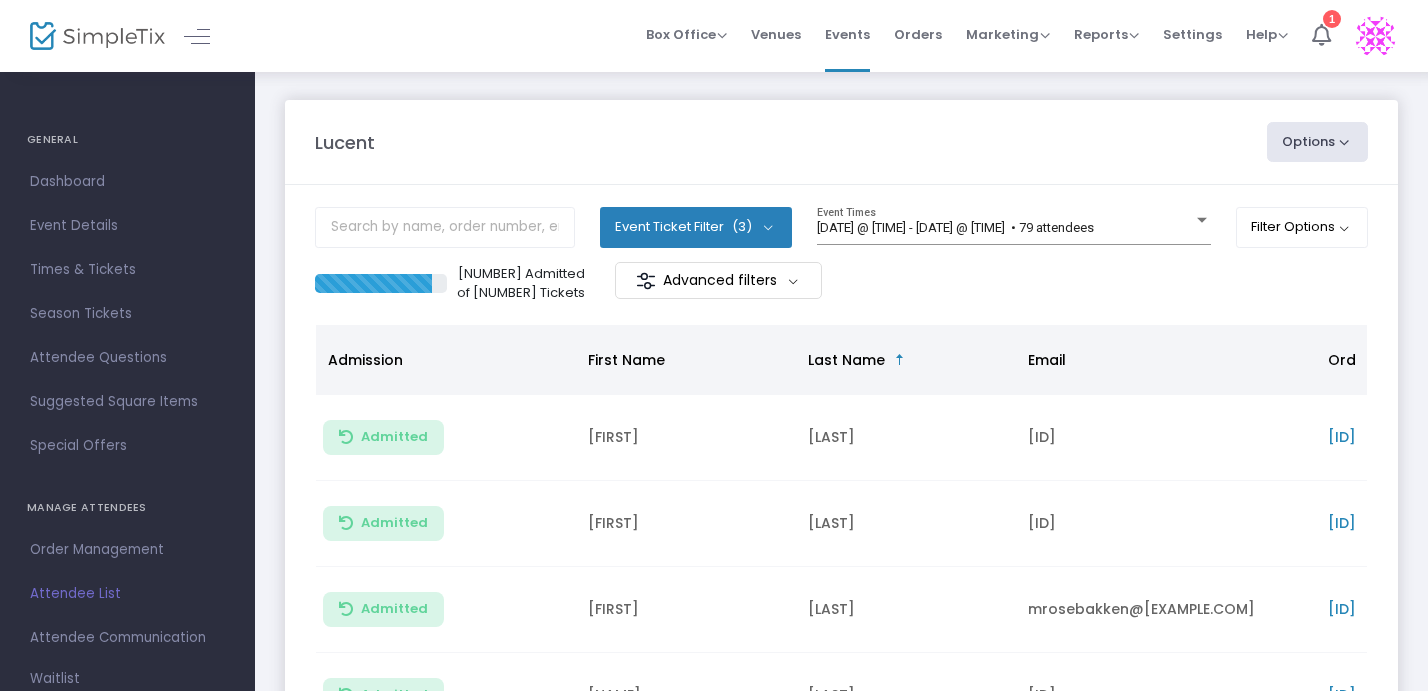 click on "Attendee List" at bounding box center [127, 594] 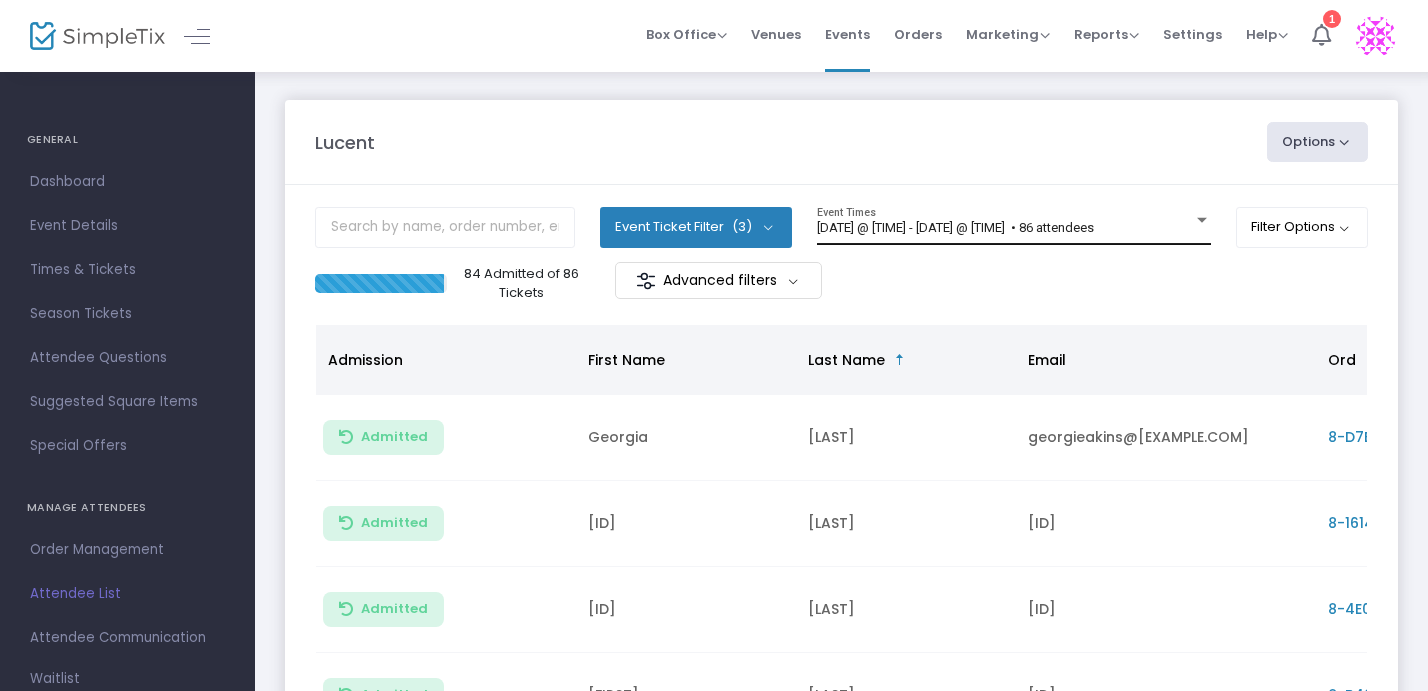 click on "[DATE] @ [TIME] - [DATE] @ [TIME]   • 86 attendees" at bounding box center [955, 227] 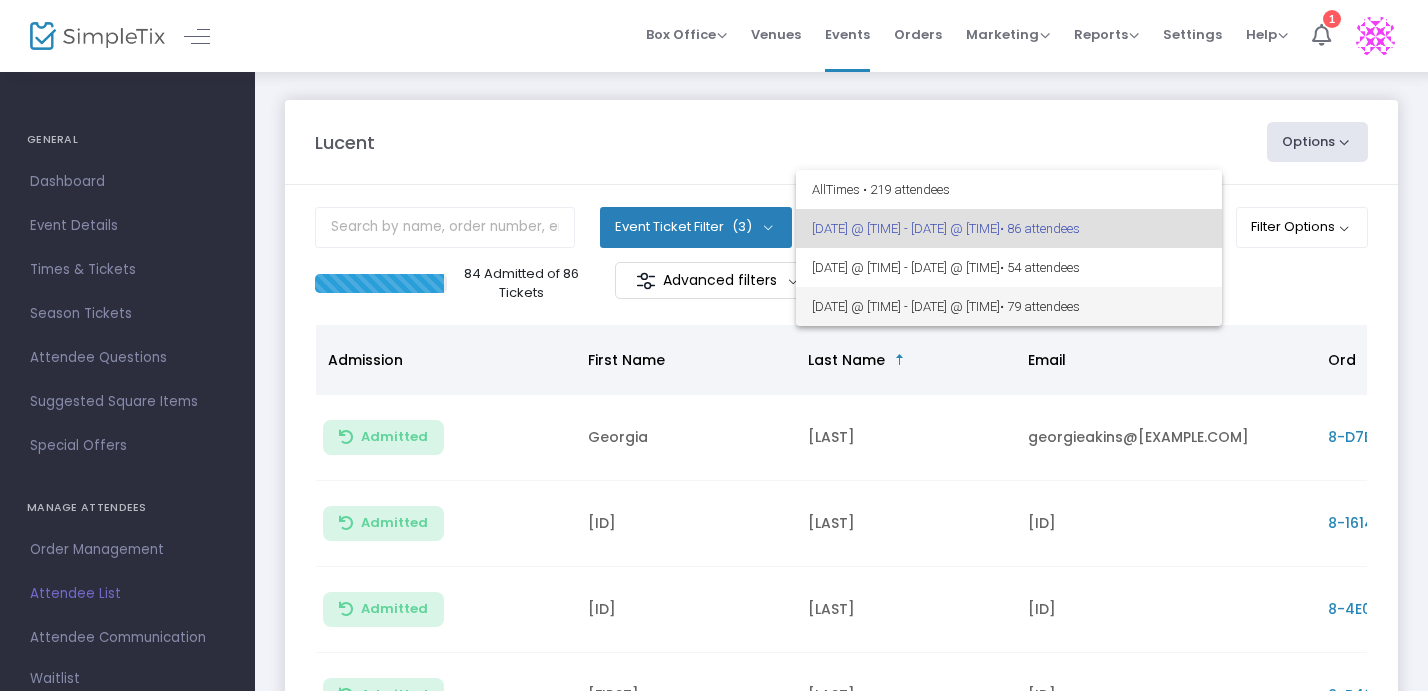 click on "• 79 attendees" at bounding box center [1040, 306] 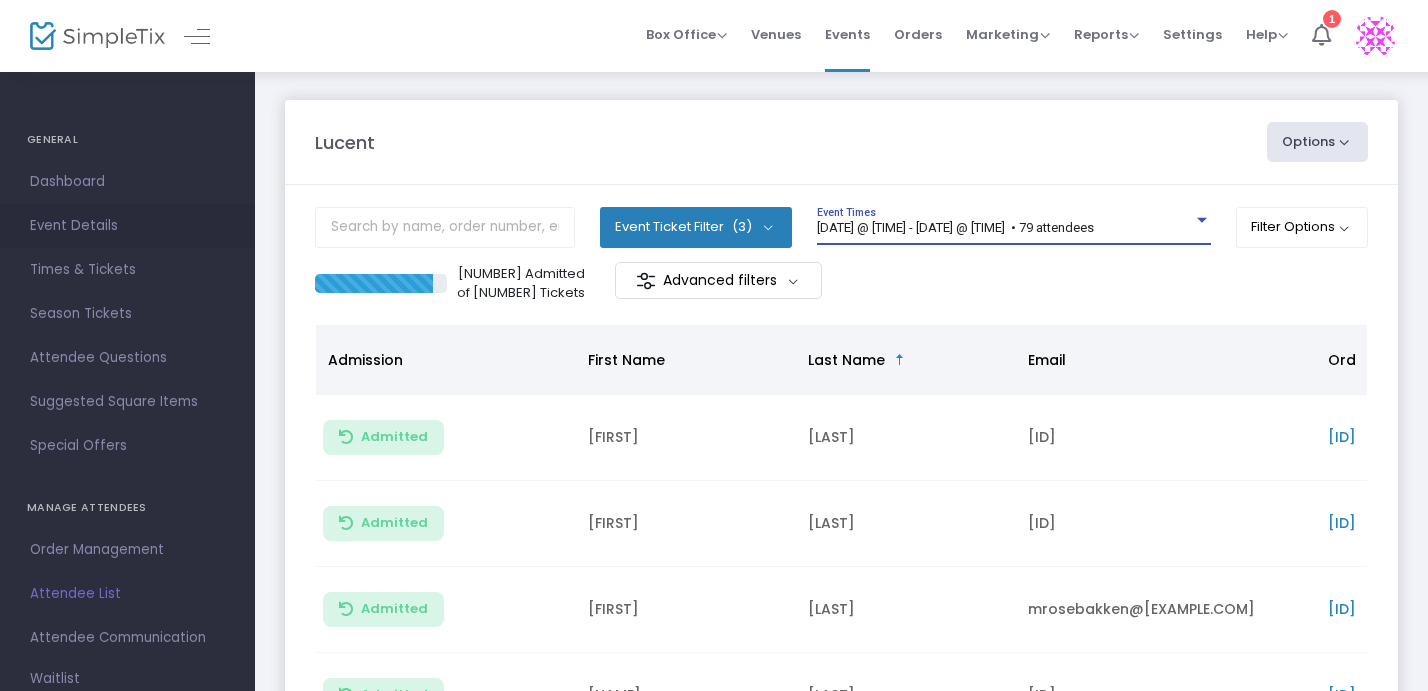 click on "Event Details" at bounding box center [127, 226] 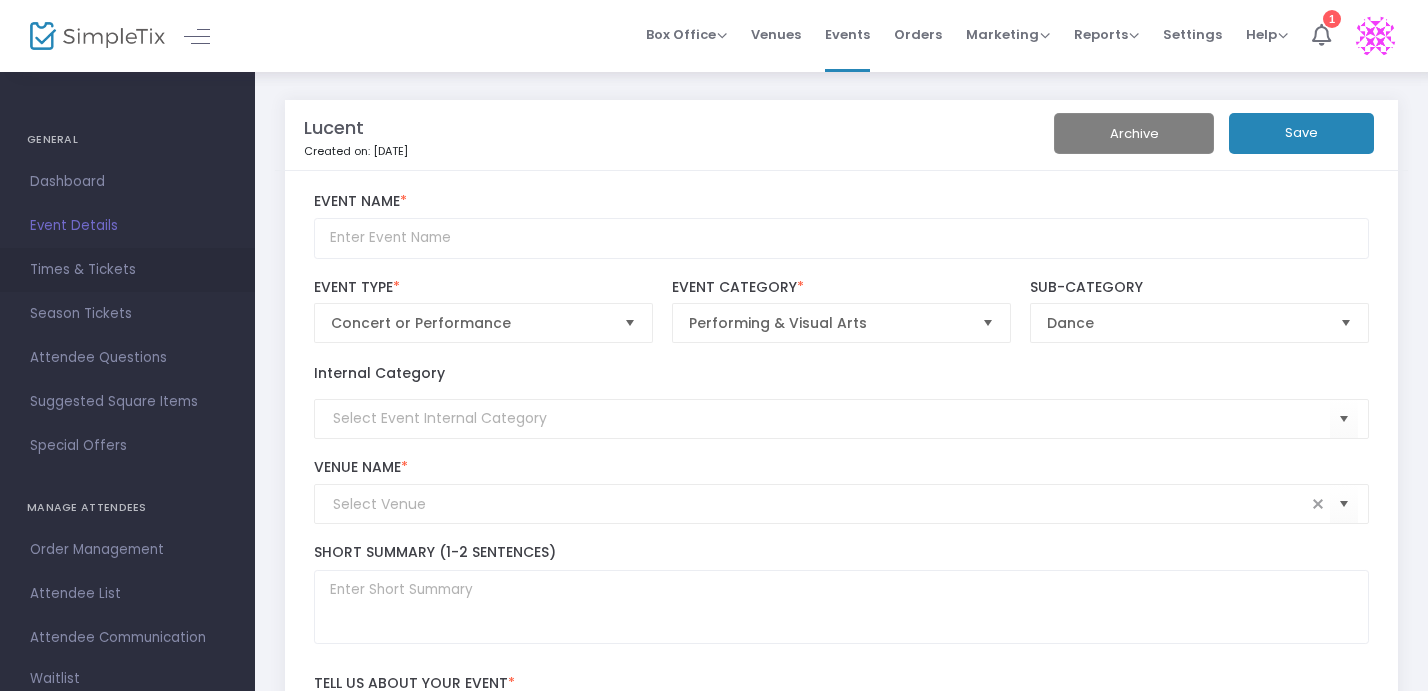 click on "Times & Tickets" at bounding box center [127, 270] 